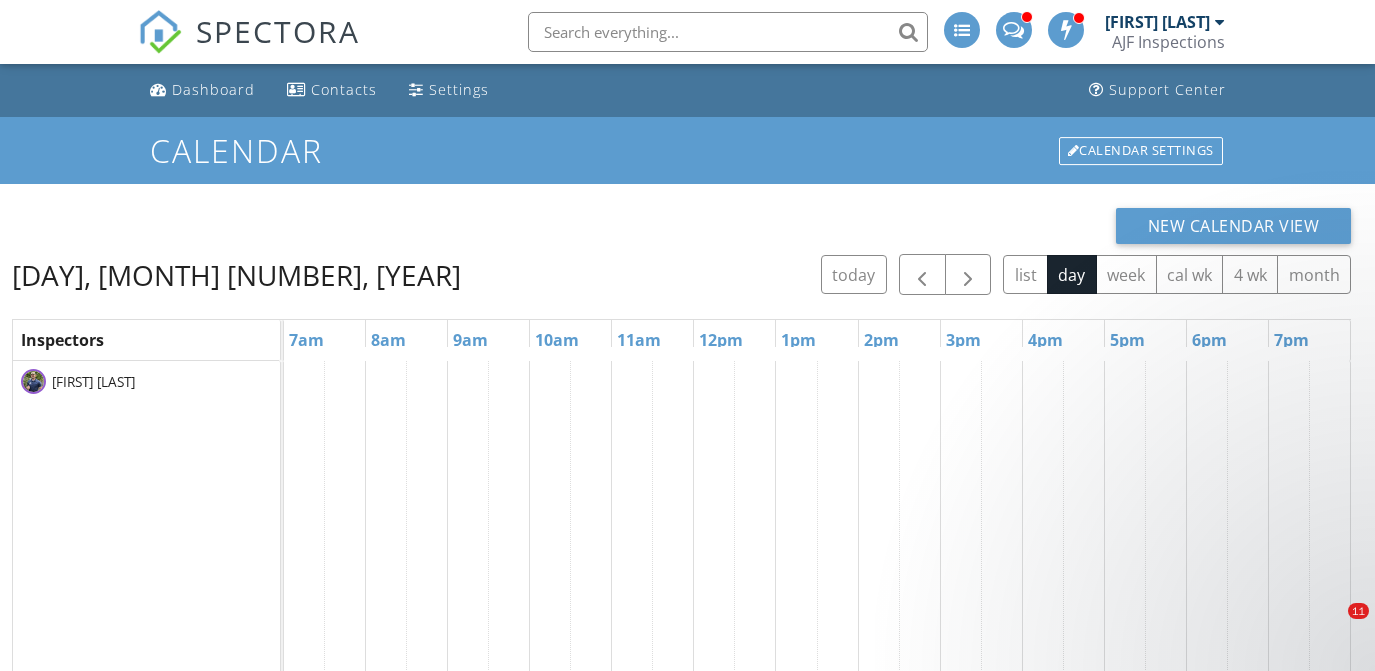 scroll, scrollTop: 0, scrollLeft: 0, axis: both 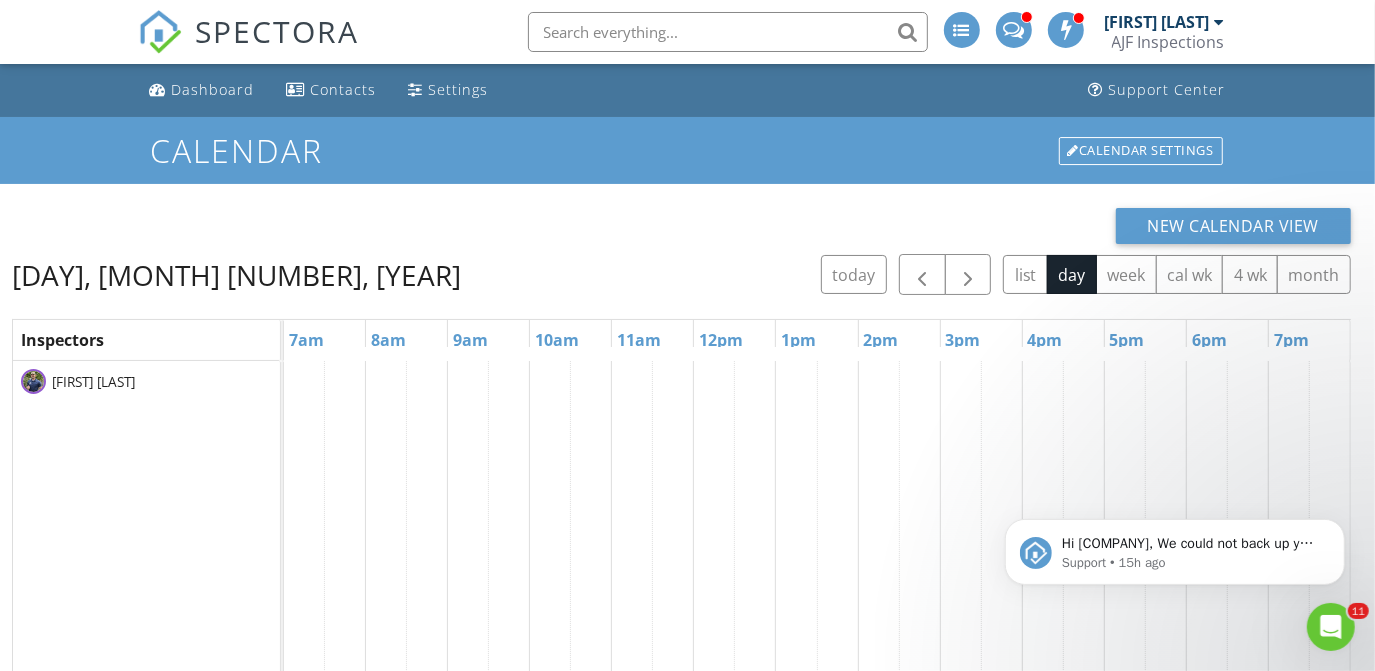 click on "Ben Schwartz
AJF Inspections" at bounding box center (1165, 32) 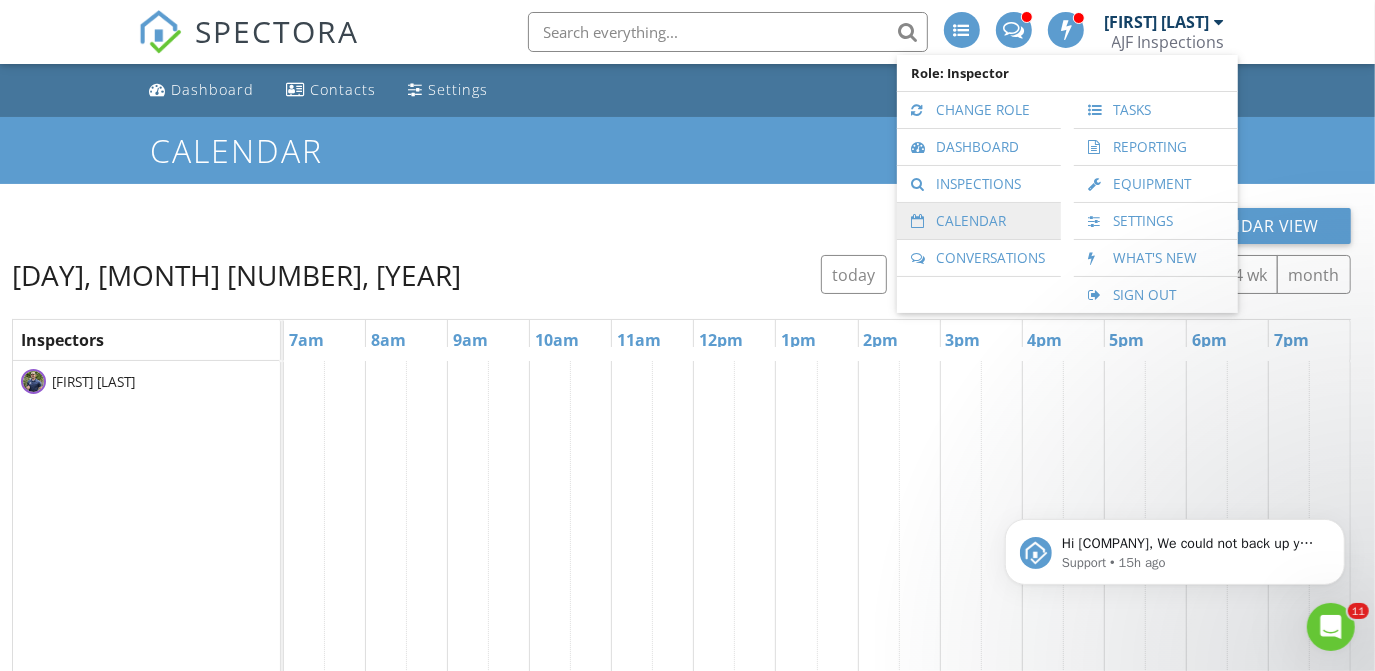 click on "Calendar" at bounding box center [979, 221] 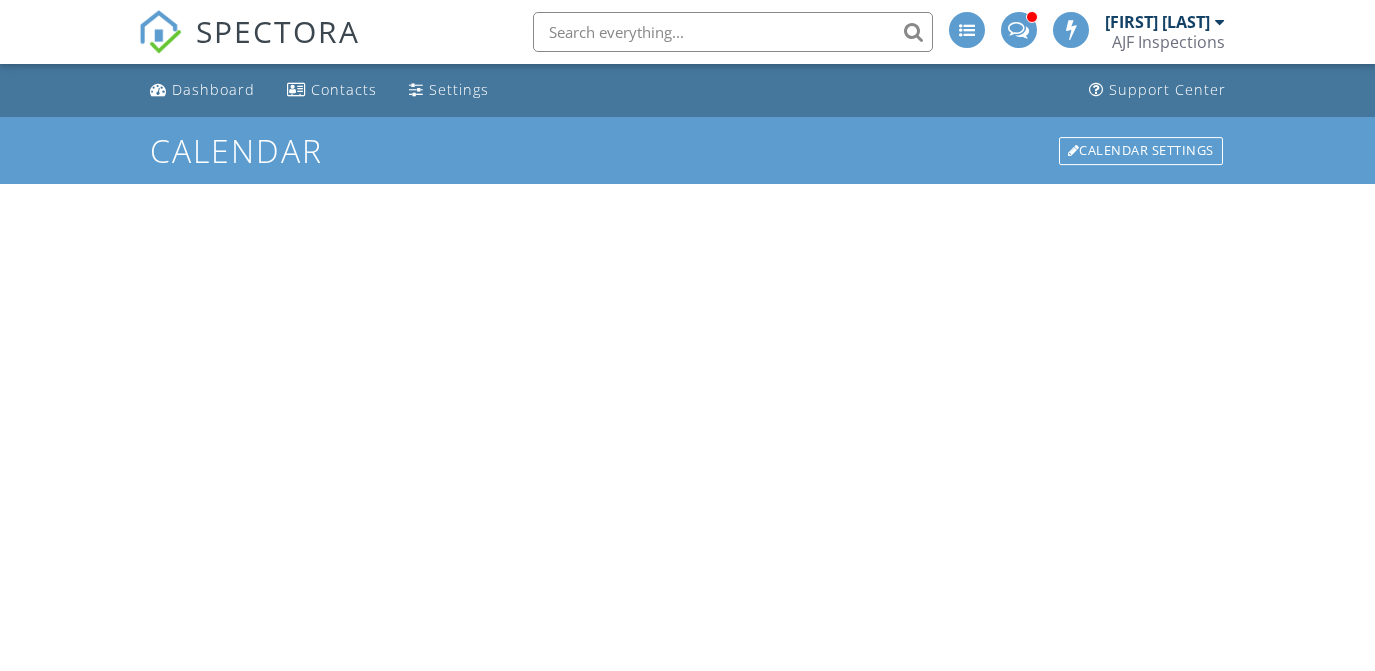 scroll, scrollTop: 0, scrollLeft: 0, axis: both 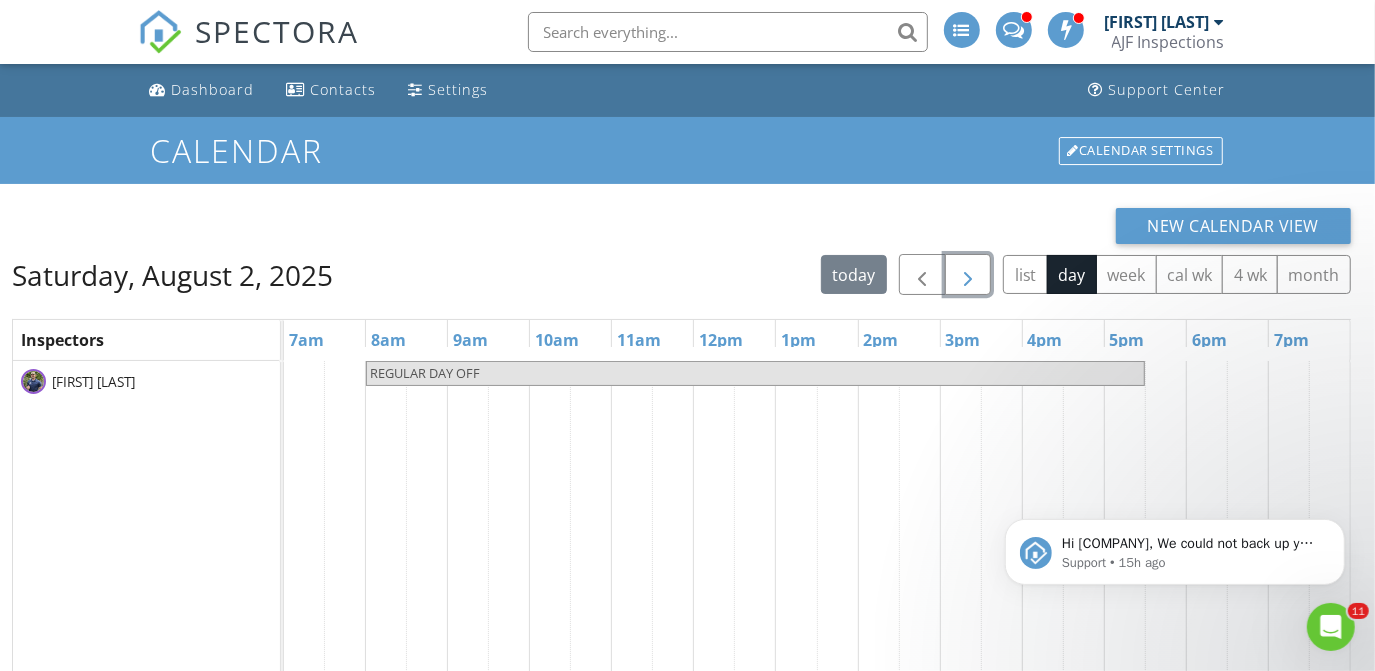 click at bounding box center [968, 275] 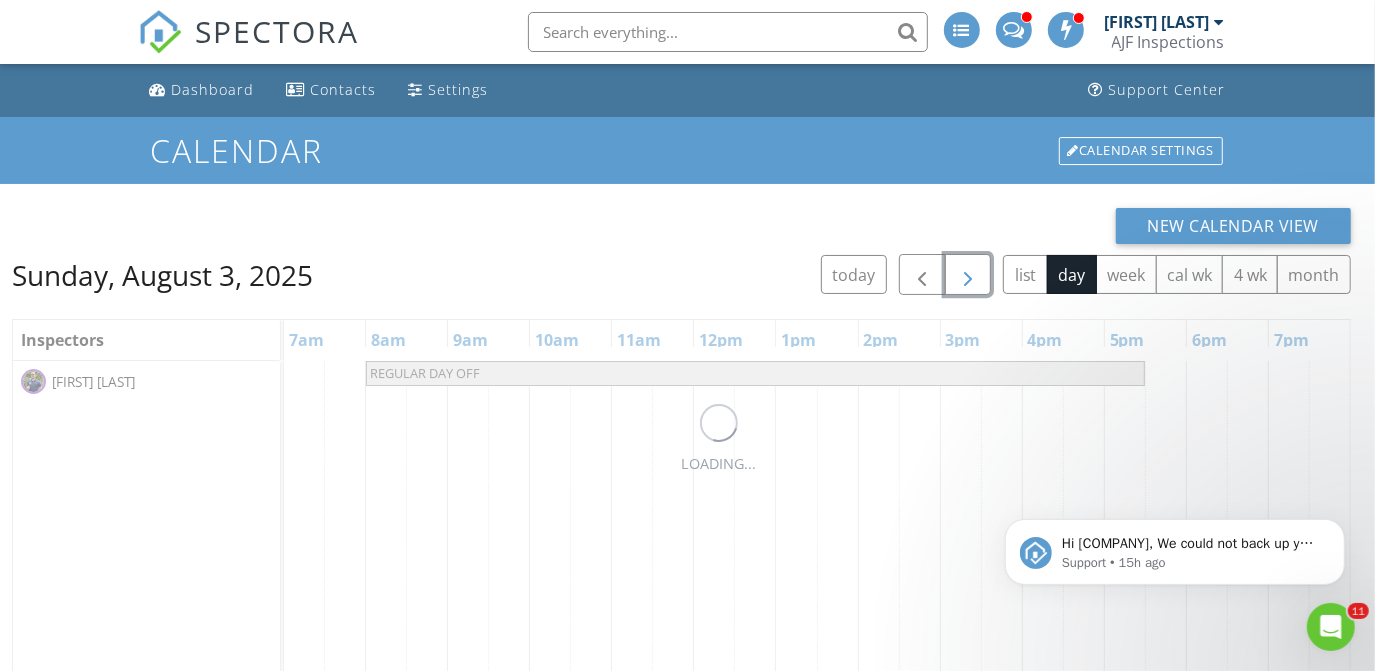 click at bounding box center [968, 275] 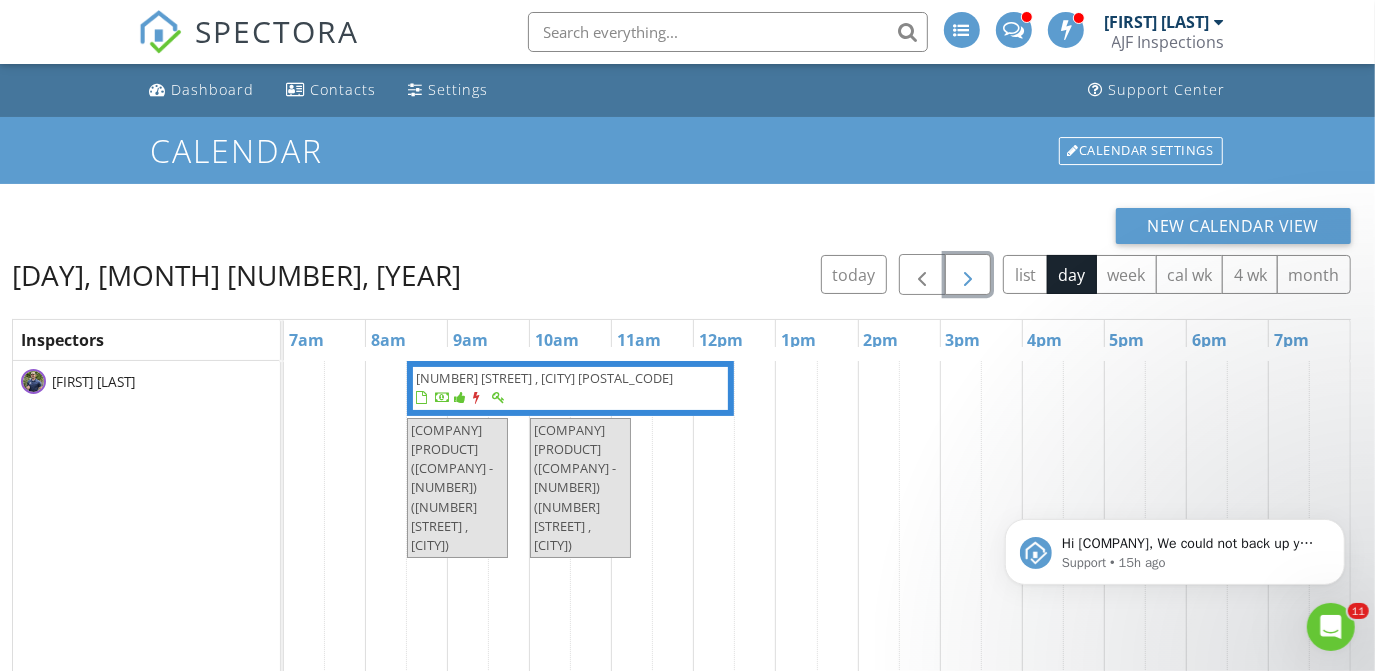 click at bounding box center (968, 275) 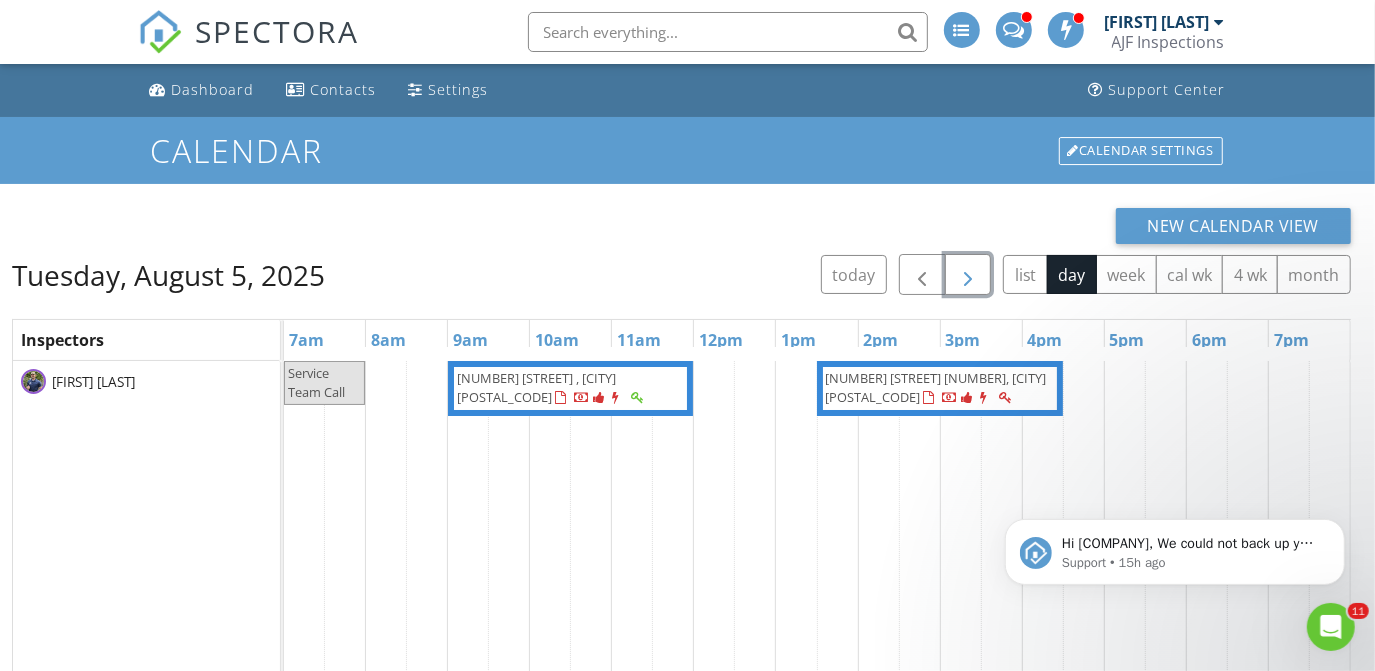 click at bounding box center (968, 275) 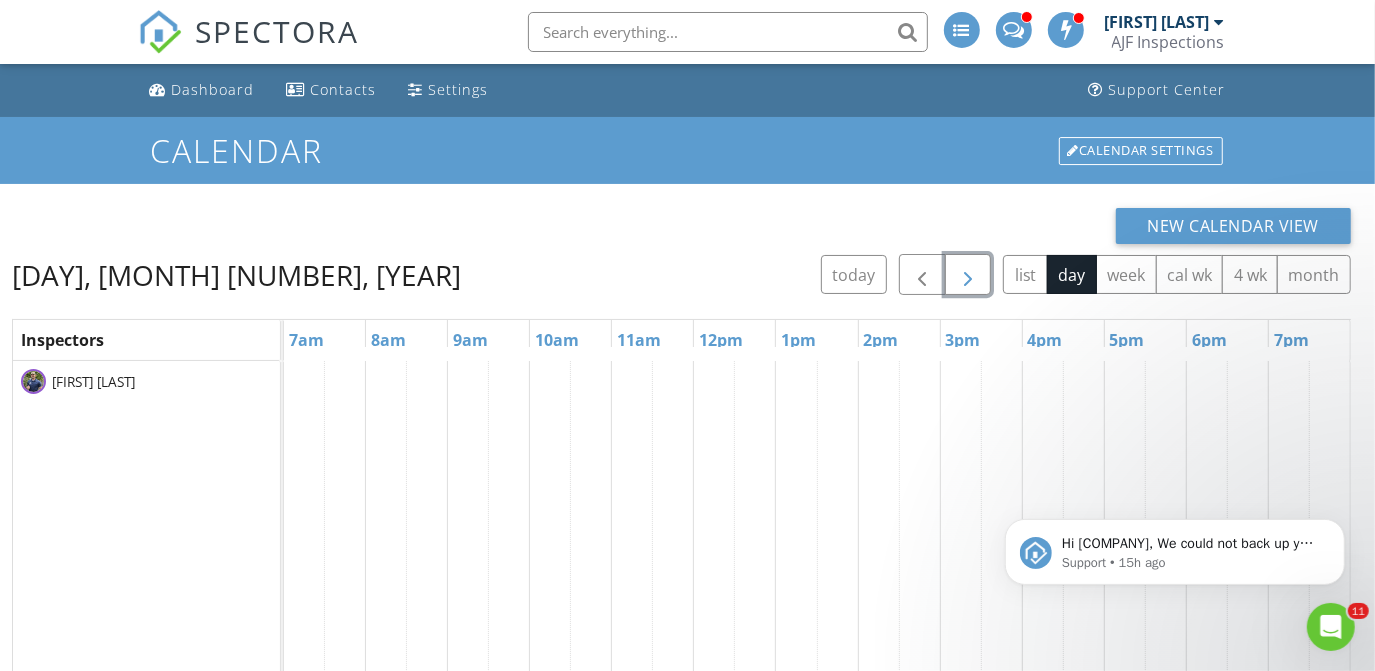 click at bounding box center [968, 275] 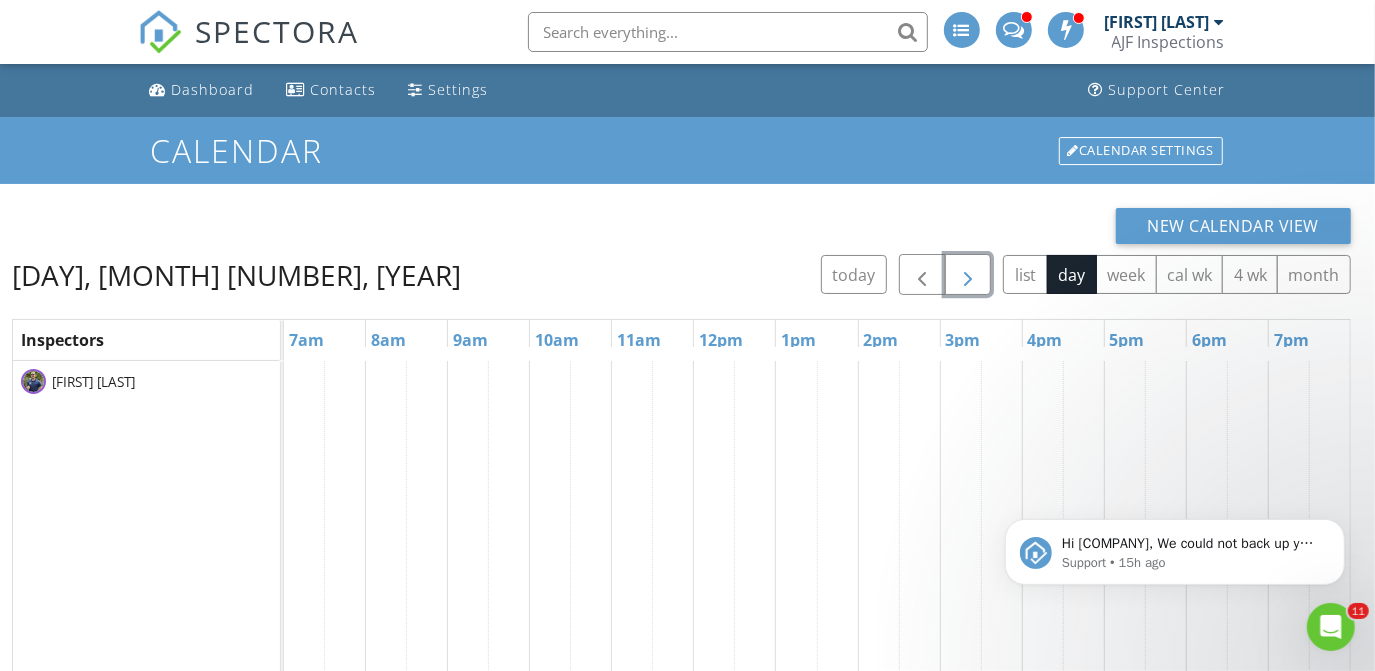 click at bounding box center [968, 275] 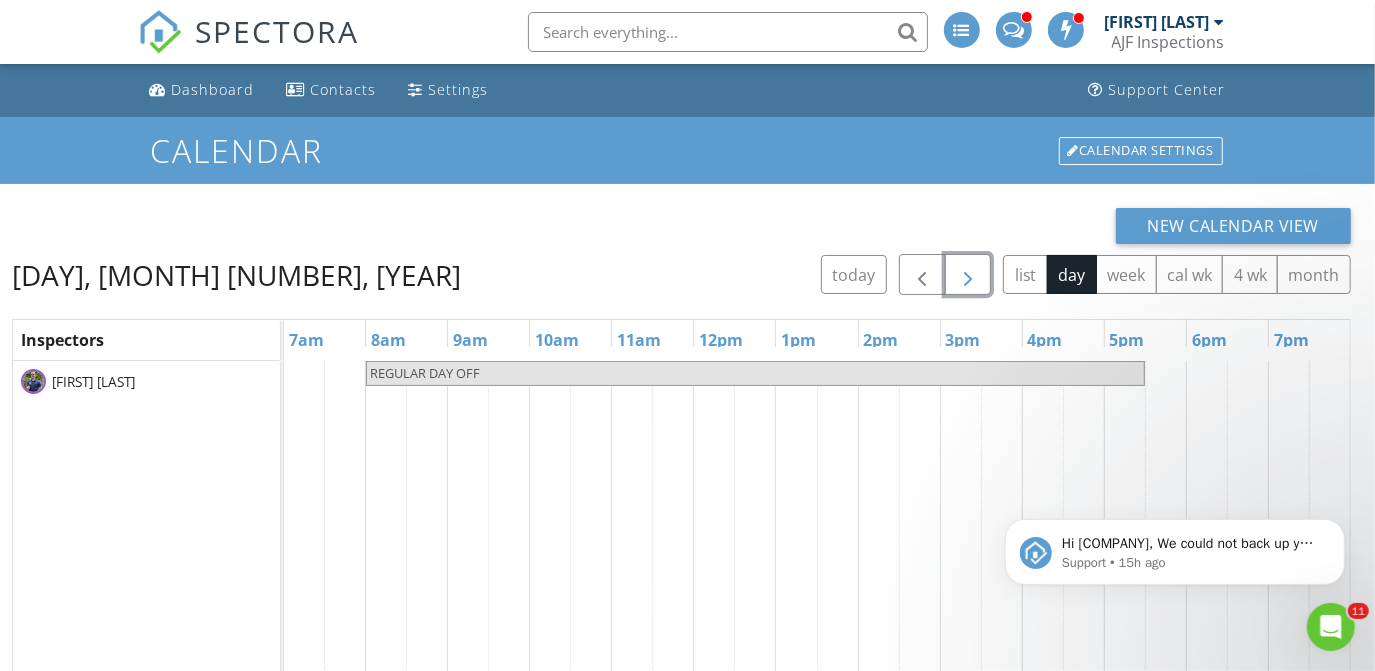 click at bounding box center (968, 275) 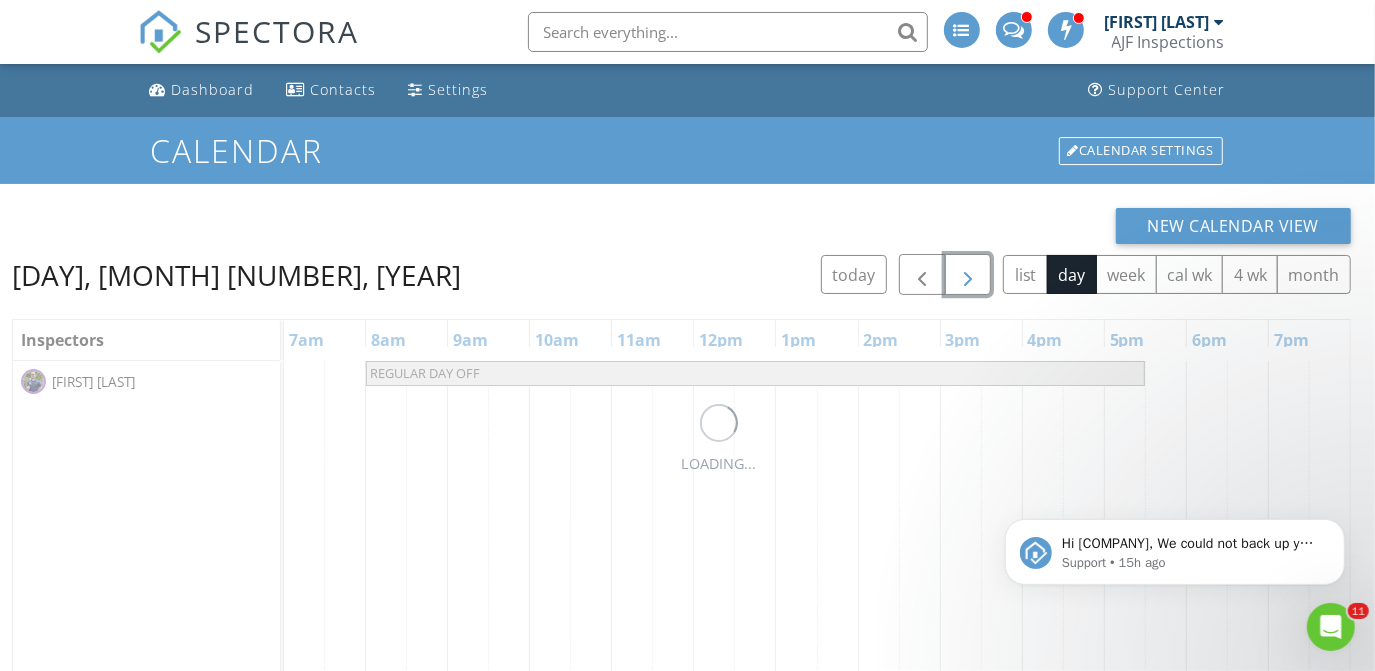 click at bounding box center [968, 275] 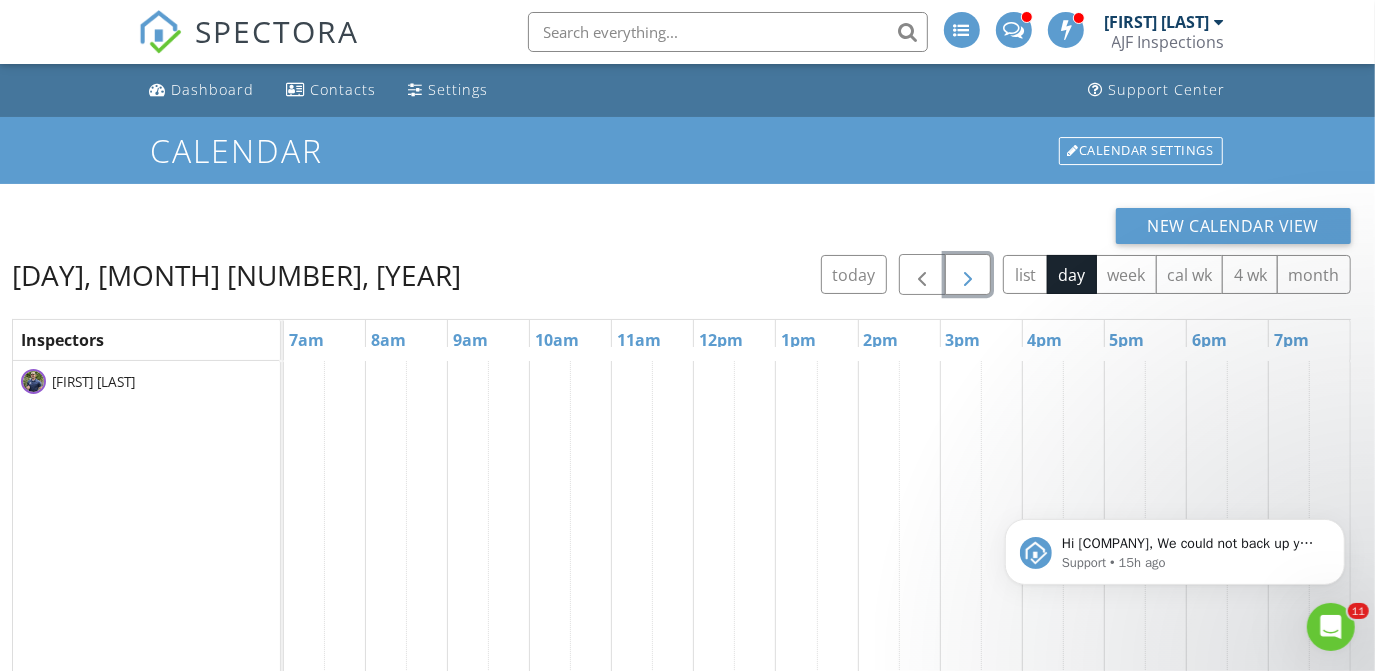 click at bounding box center (968, 275) 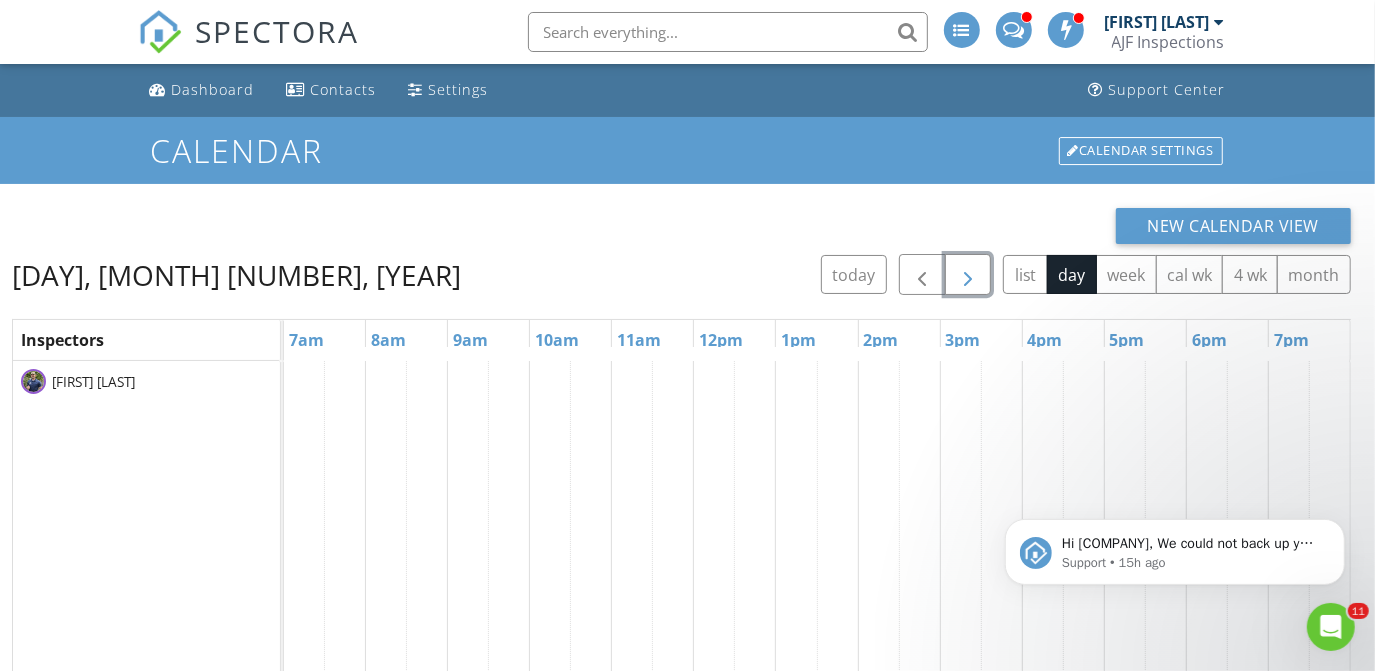 click at bounding box center (968, 275) 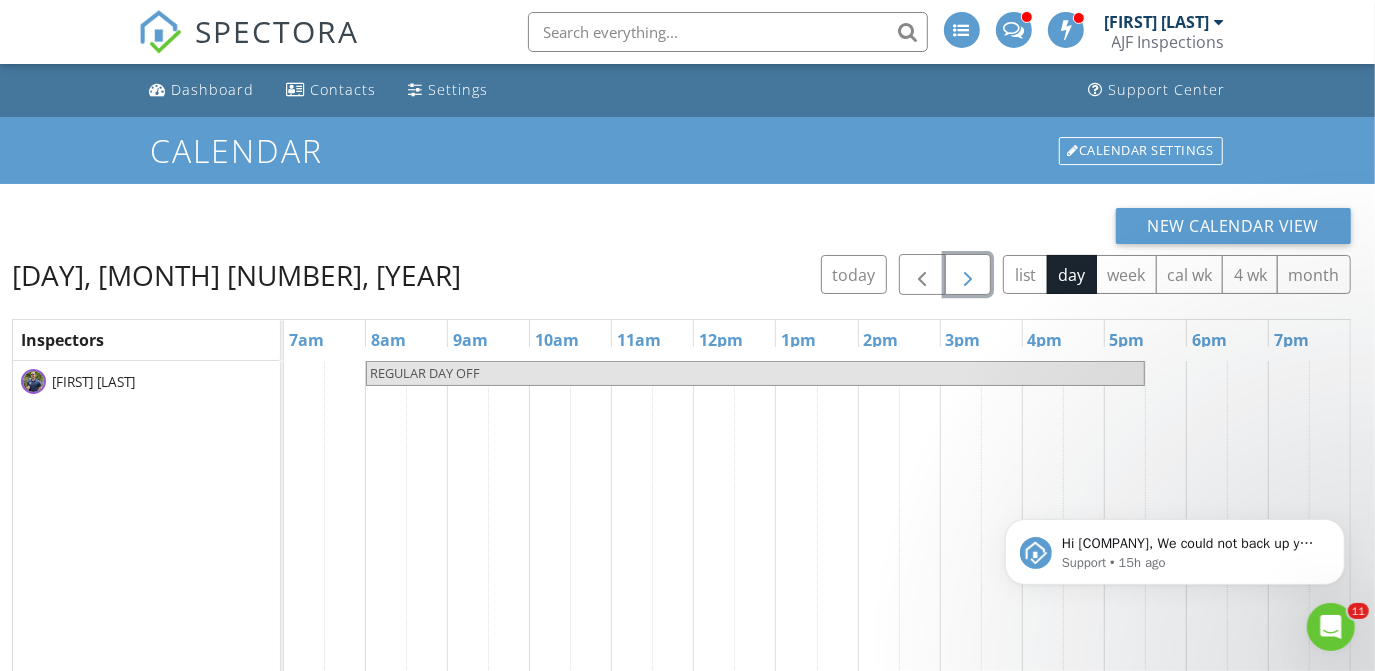 click at bounding box center [968, 275] 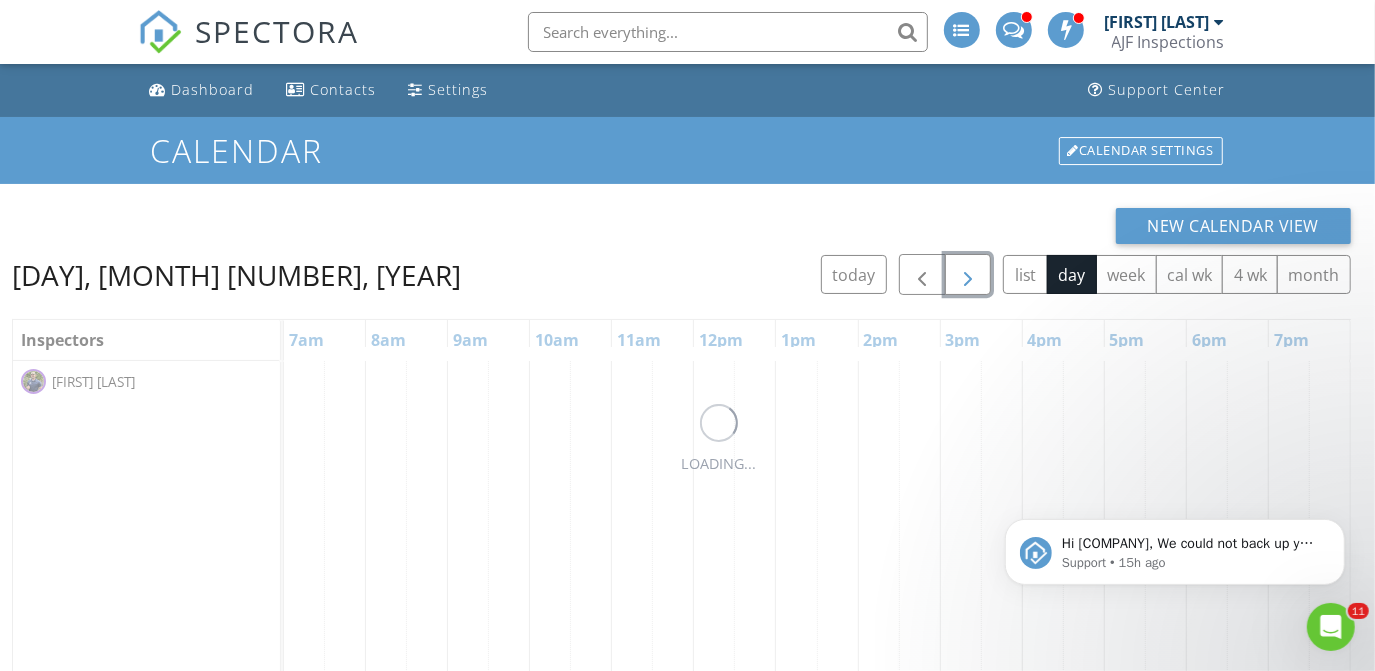click at bounding box center [968, 274] 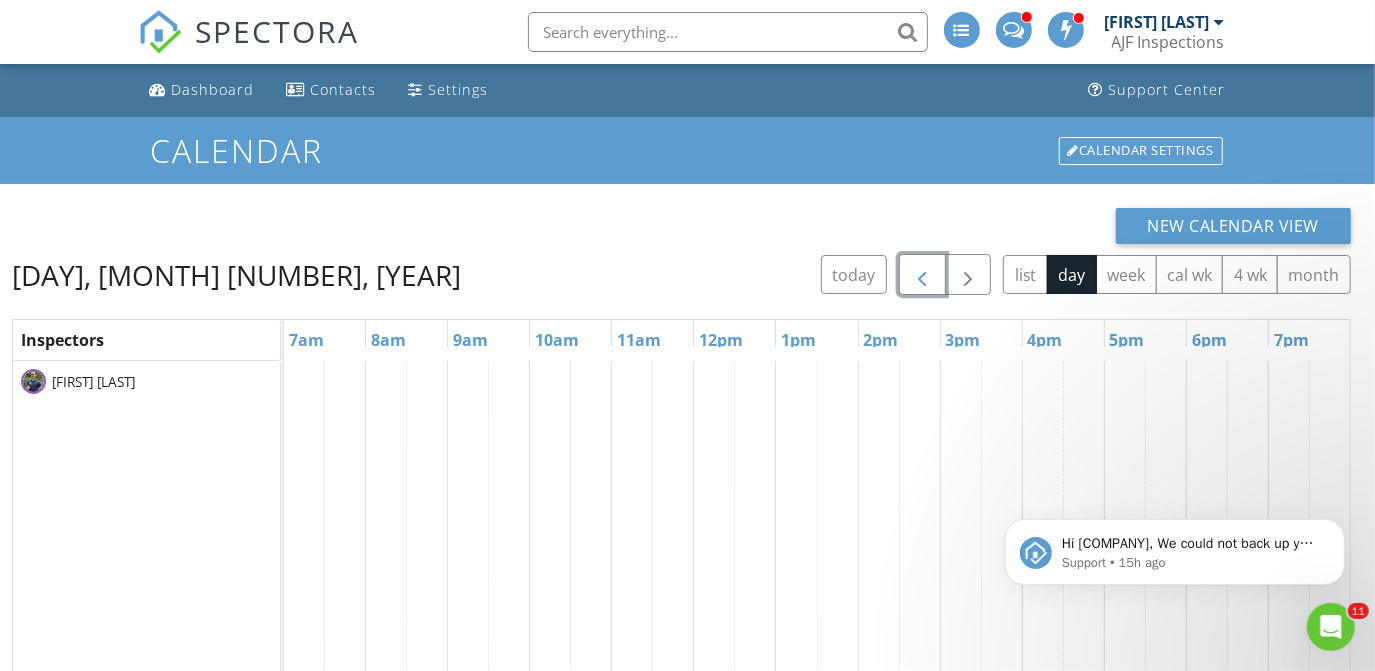 click at bounding box center (922, 275) 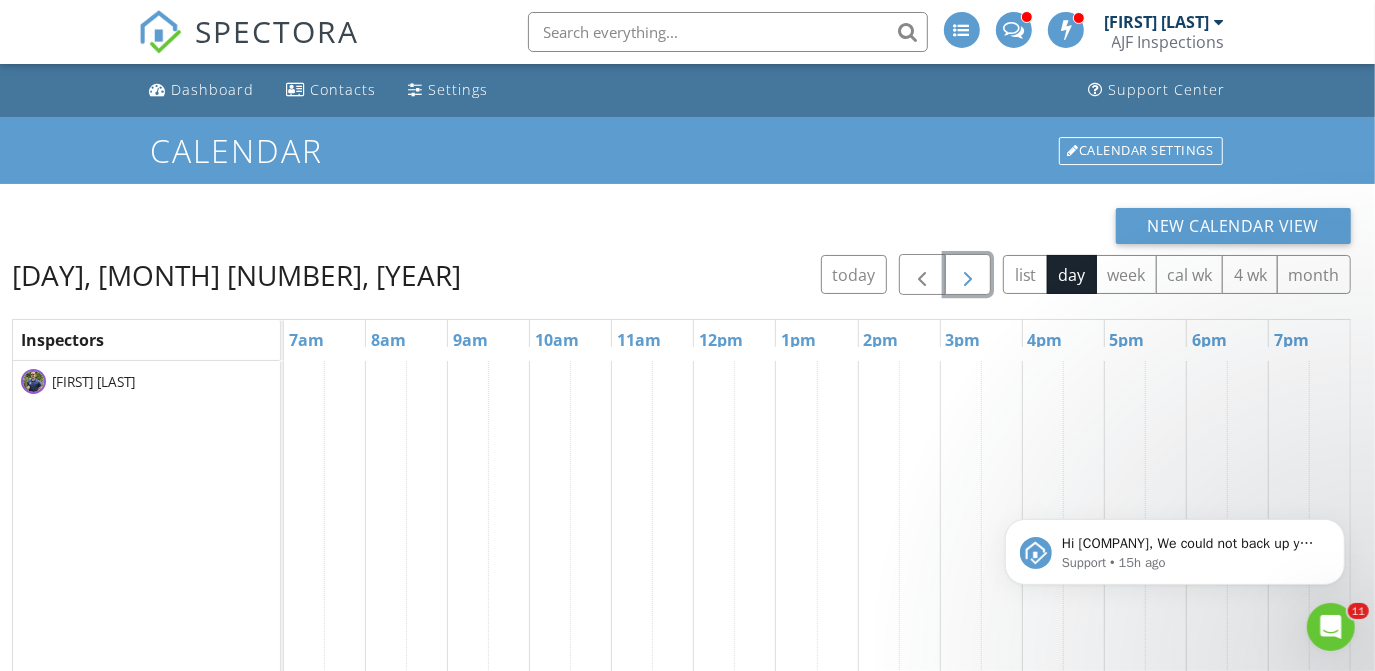 click at bounding box center (968, 274) 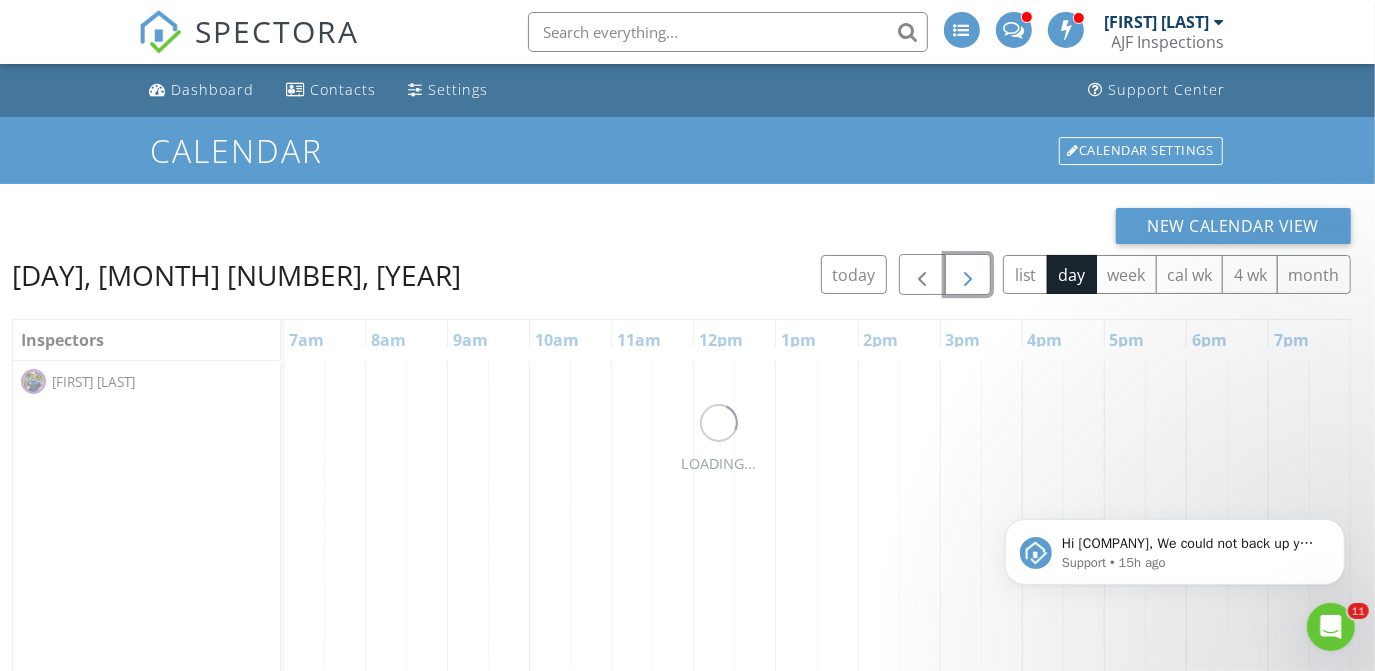 click at bounding box center (968, 274) 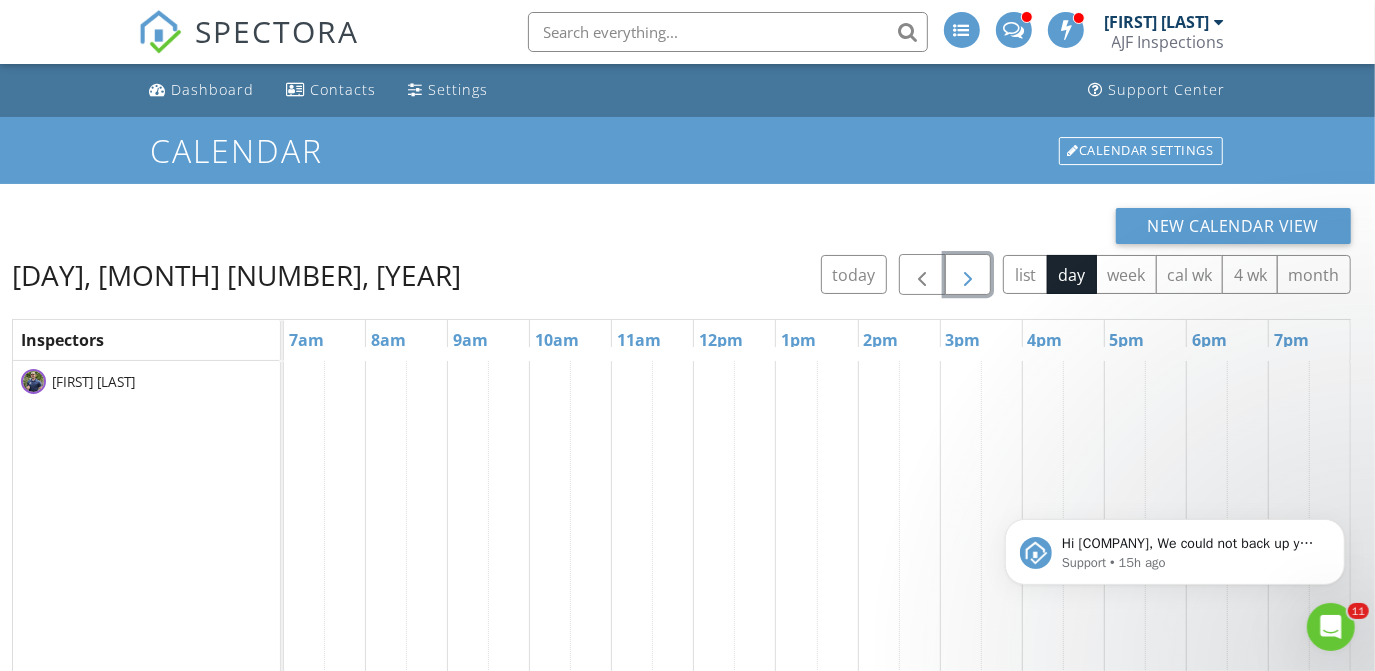 click at bounding box center (968, 274) 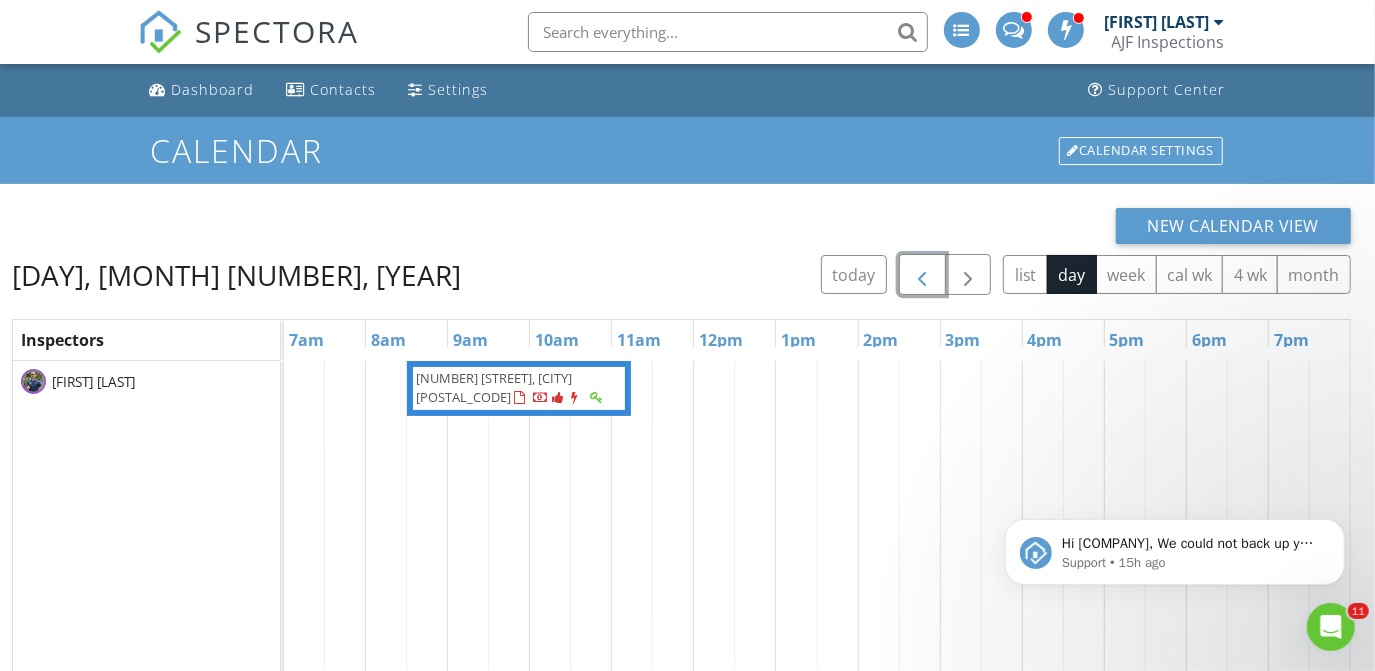 click at bounding box center (922, 275) 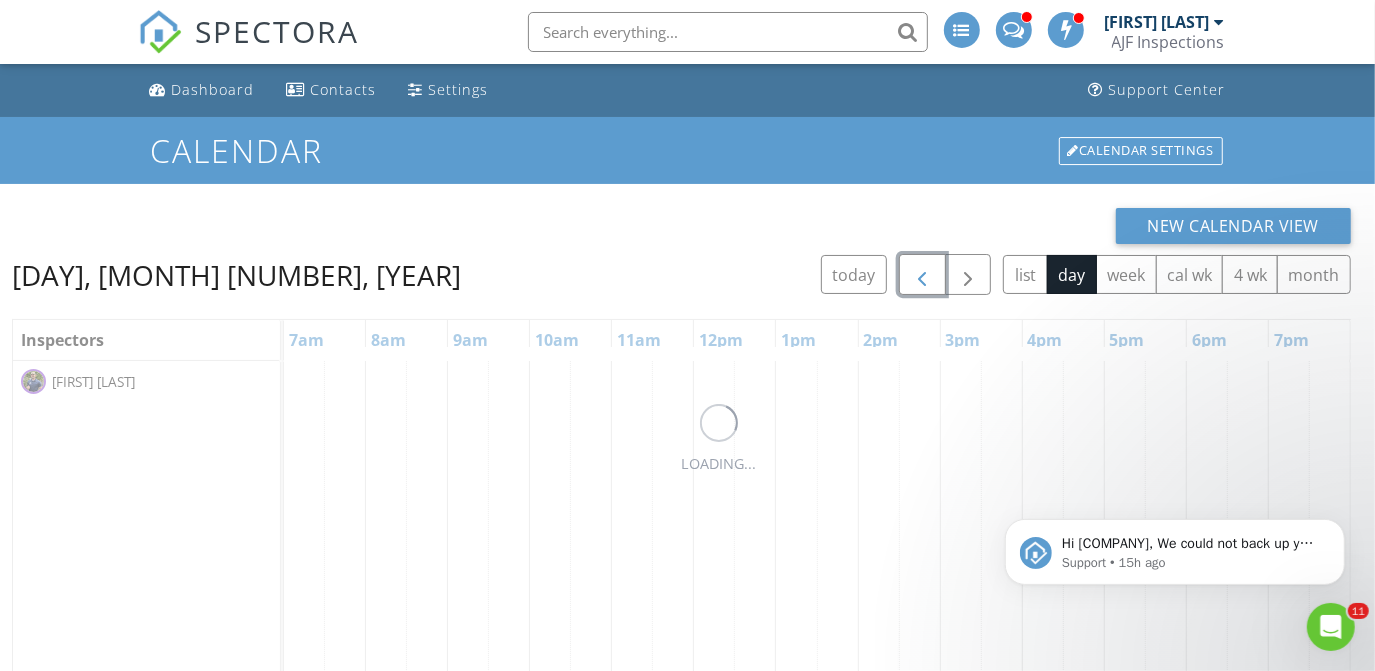 click at bounding box center [922, 275] 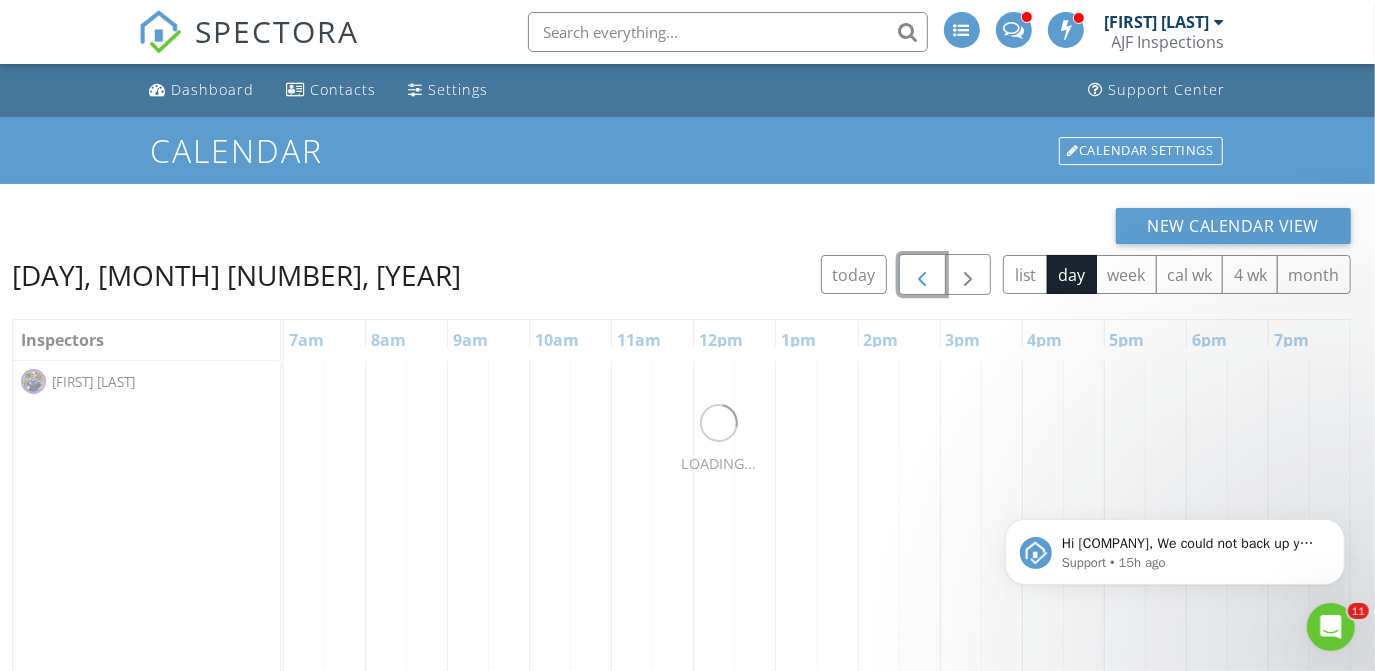 click at bounding box center (922, 275) 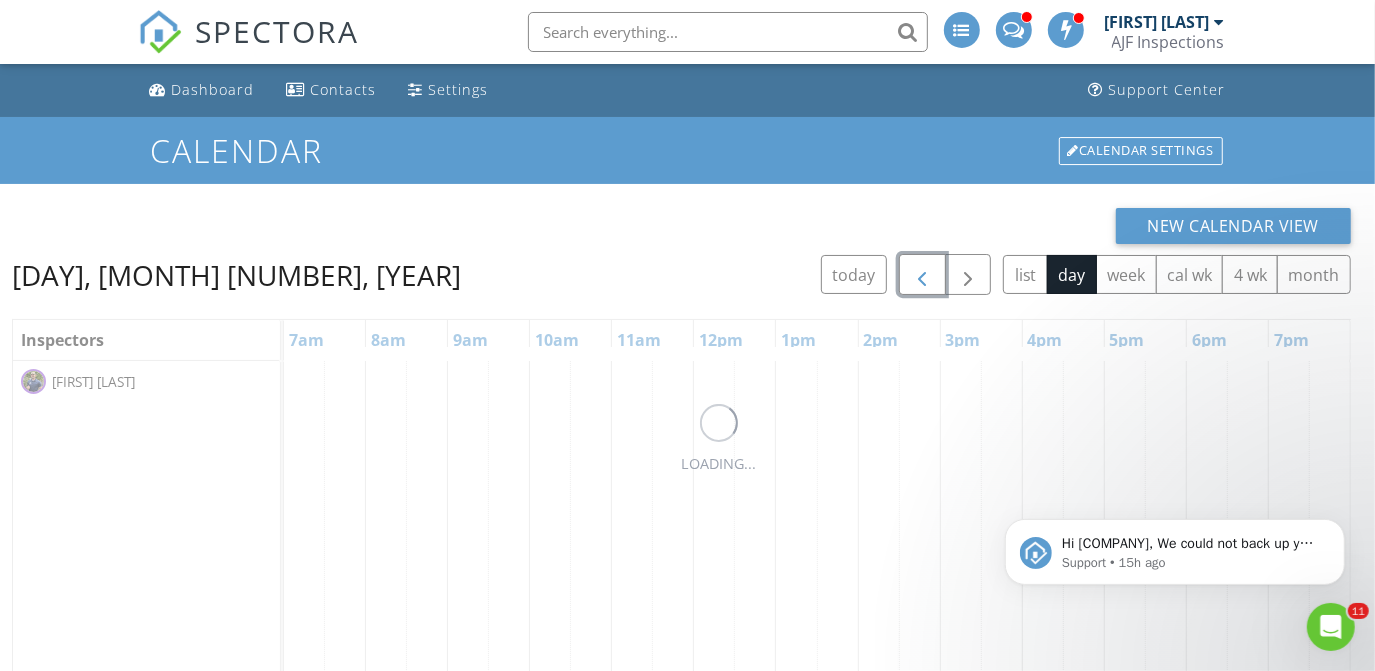 click at bounding box center (922, 275) 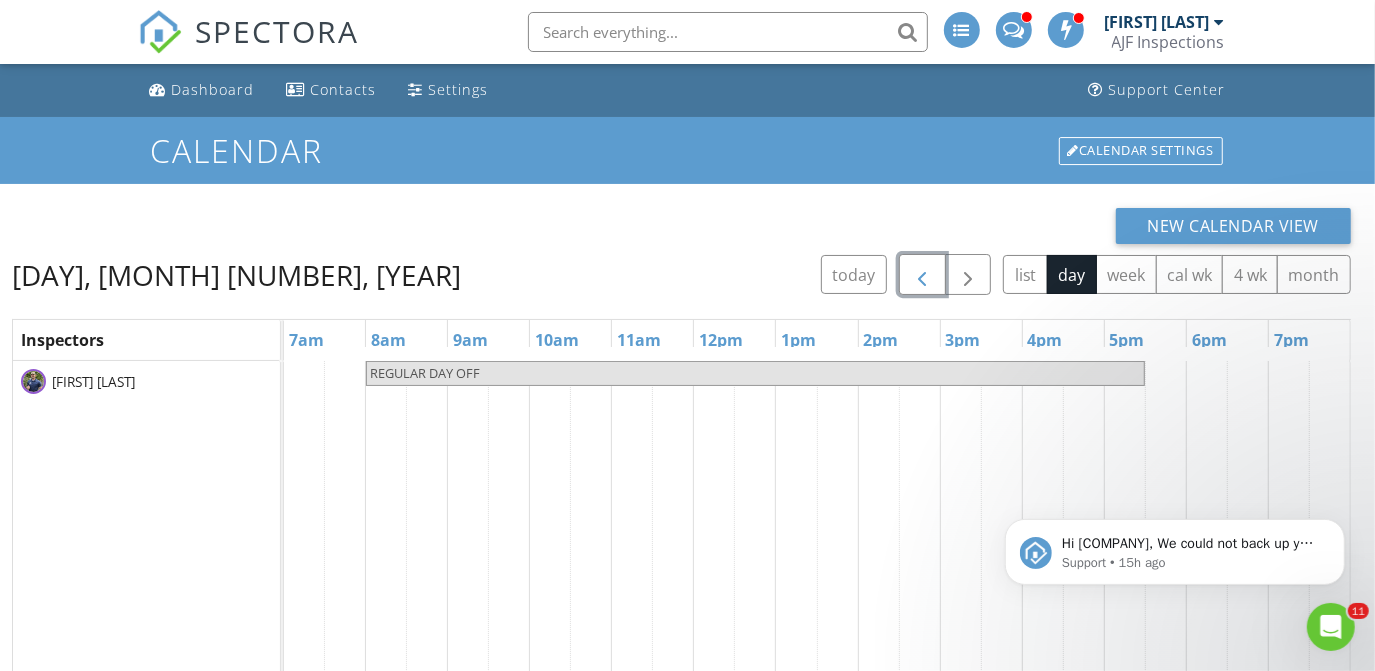 click at bounding box center [922, 275] 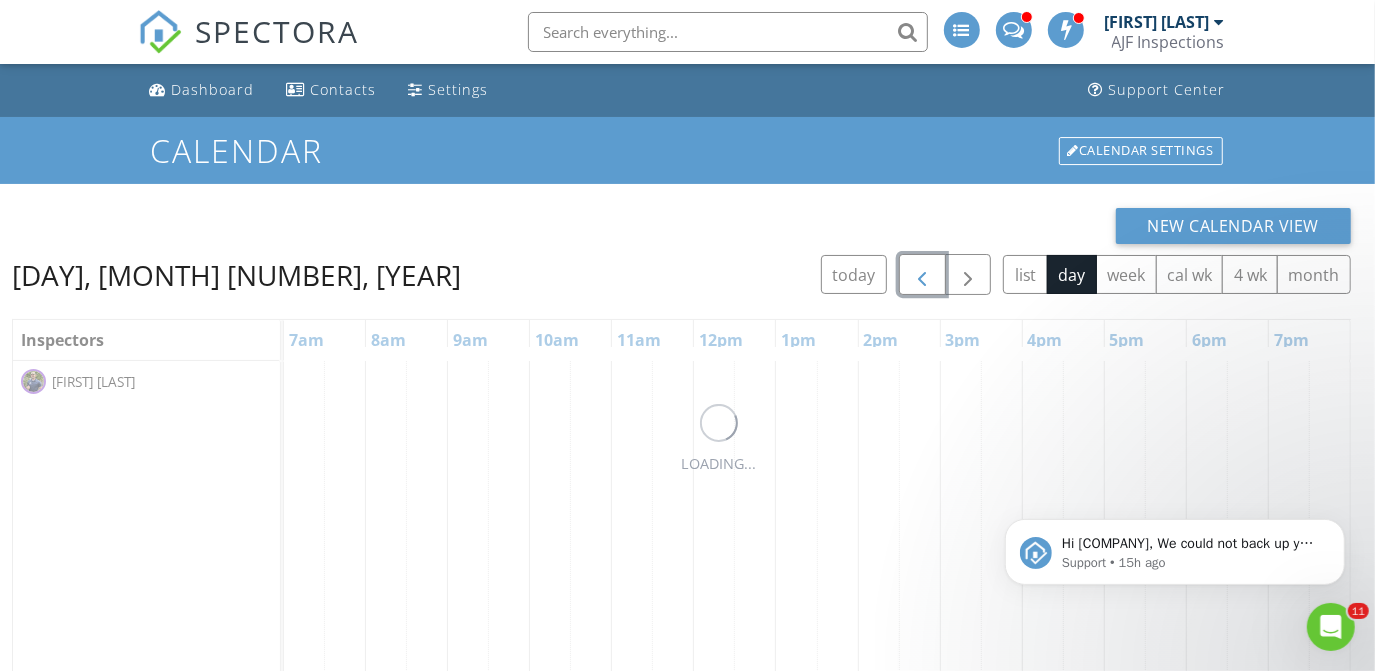 click at bounding box center (922, 275) 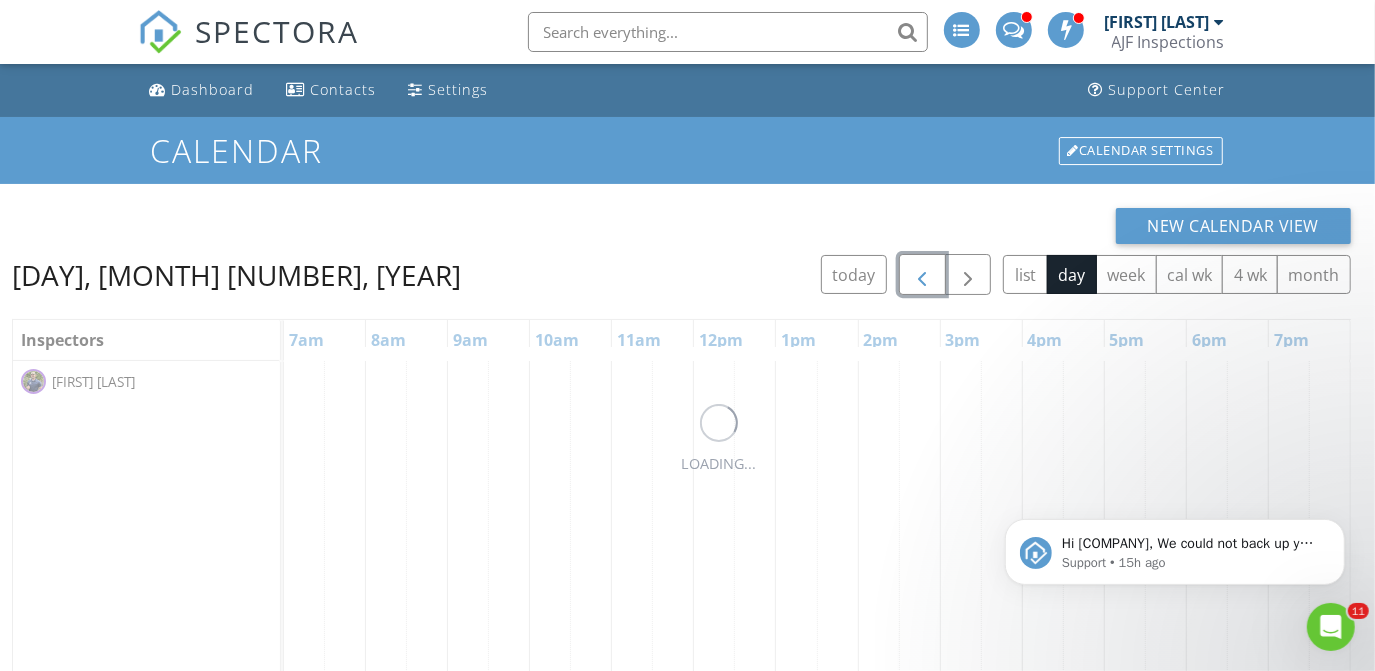 click at bounding box center [922, 275] 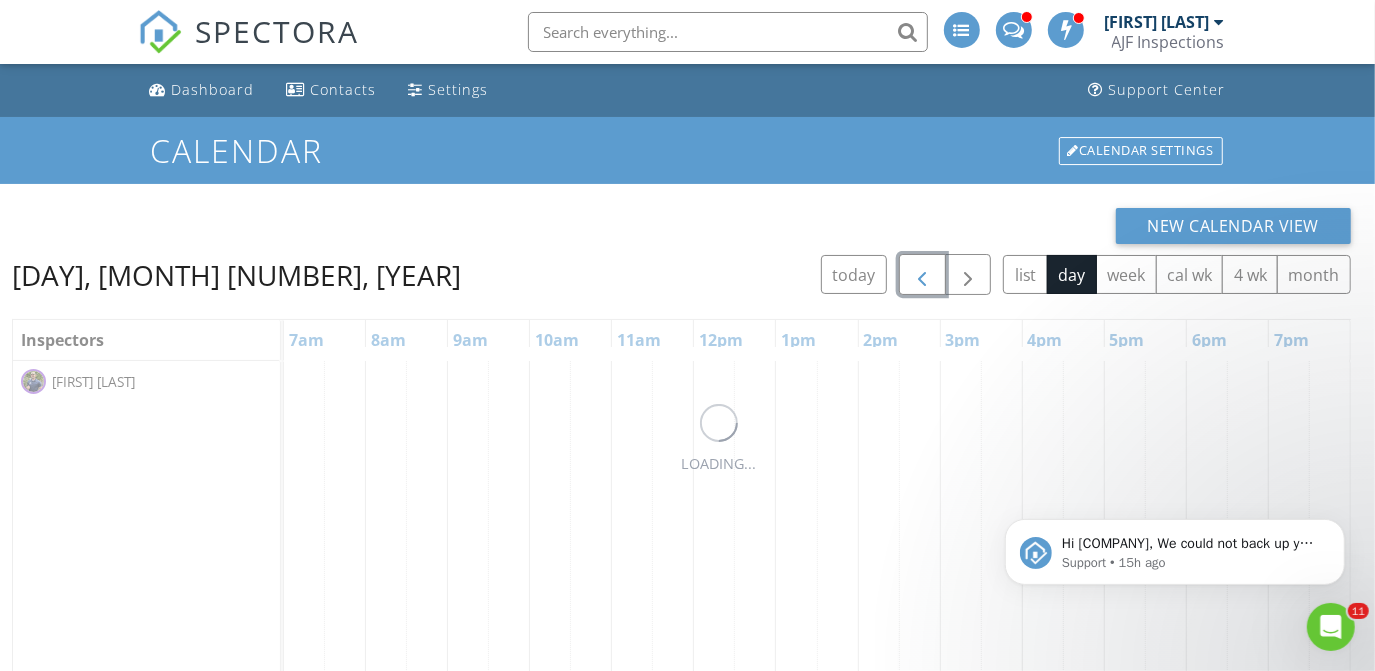 click at bounding box center (922, 275) 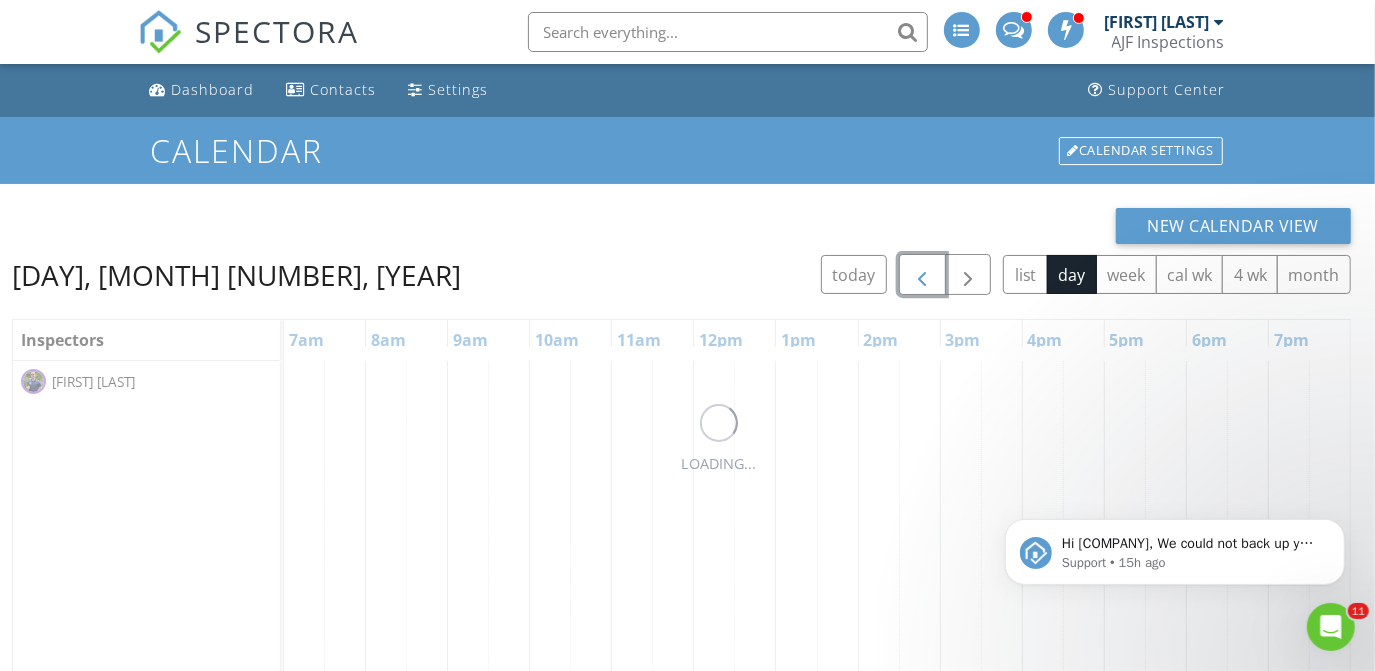 click at bounding box center [922, 275] 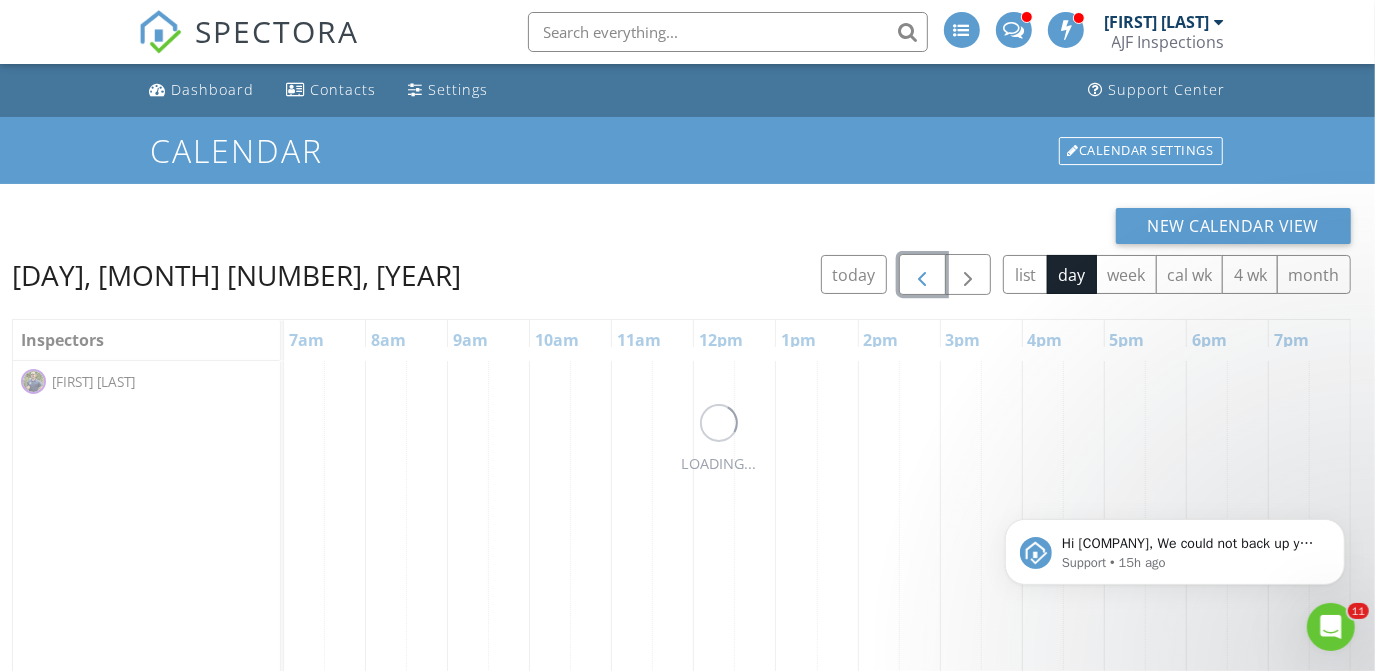 click at bounding box center [922, 275] 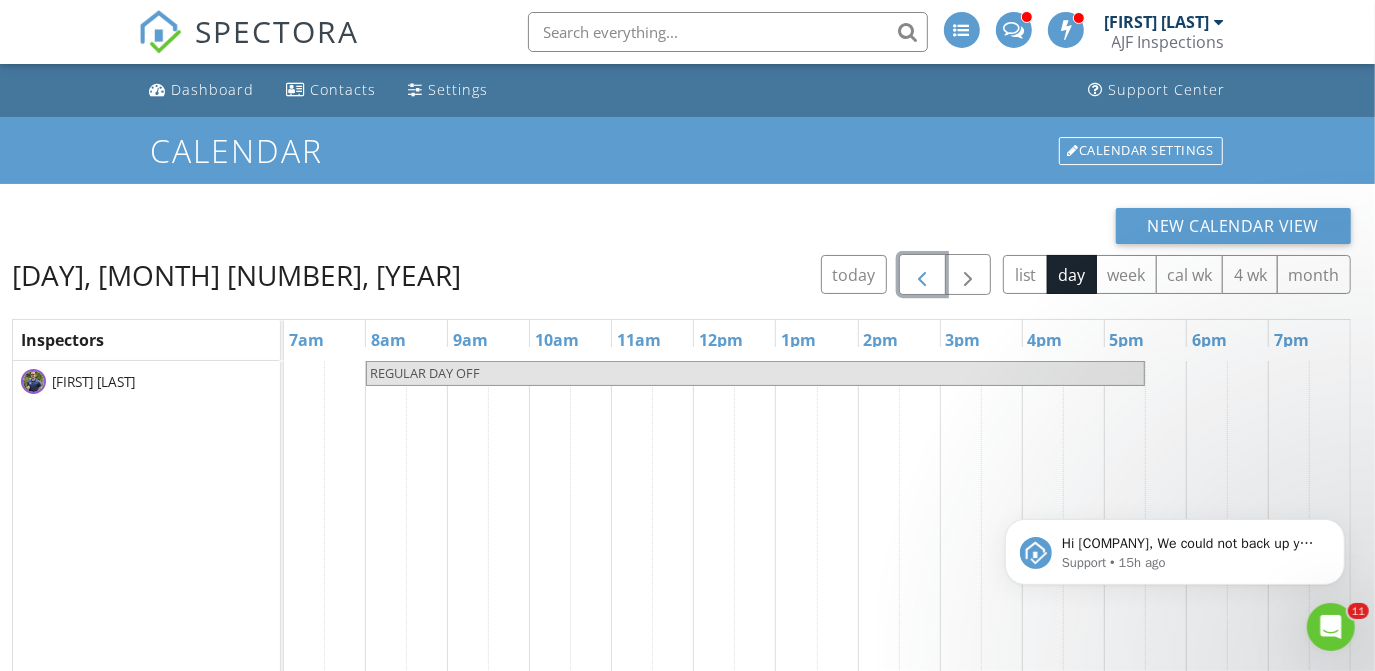 click at bounding box center [922, 275] 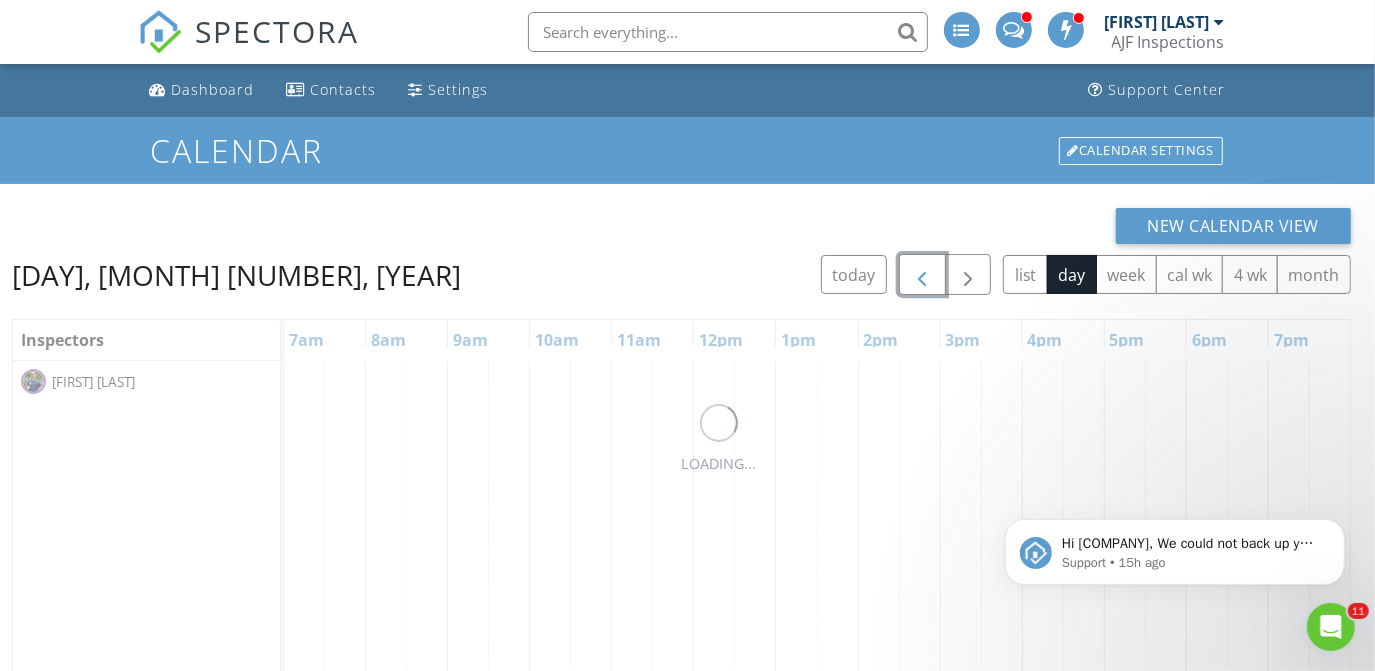 click at bounding box center (922, 275) 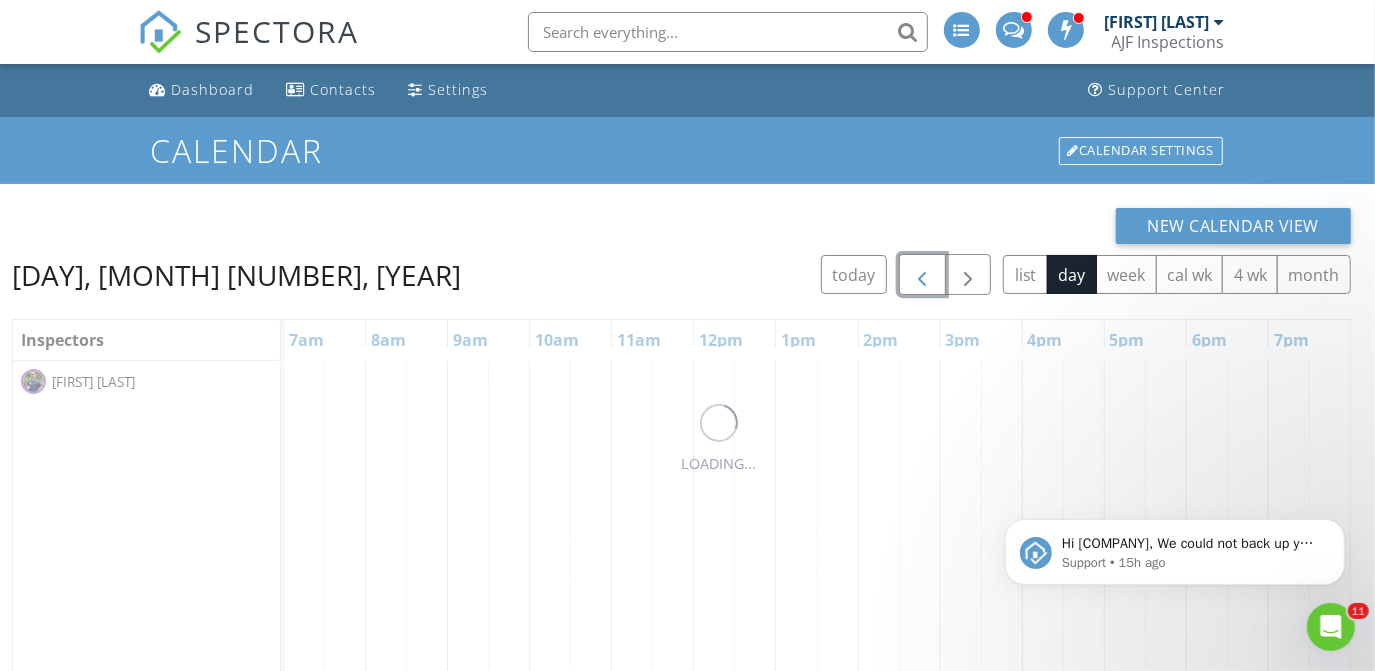 click at bounding box center (922, 275) 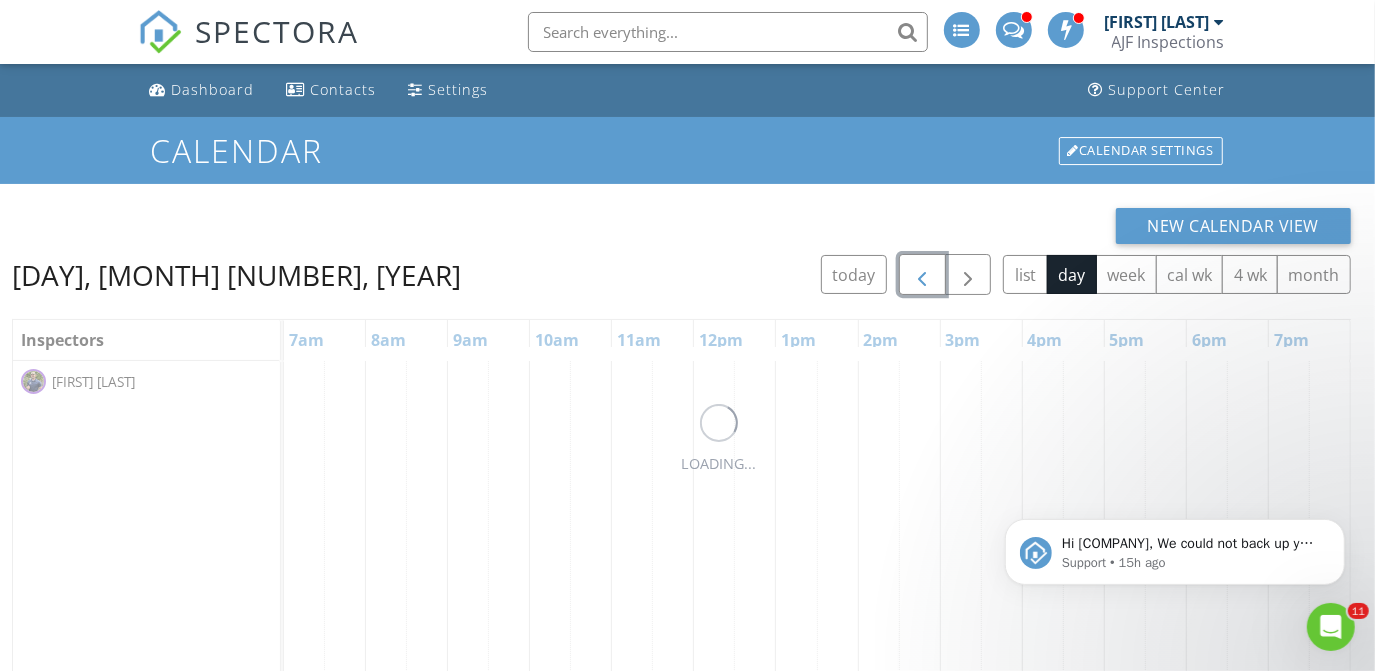click at bounding box center (922, 275) 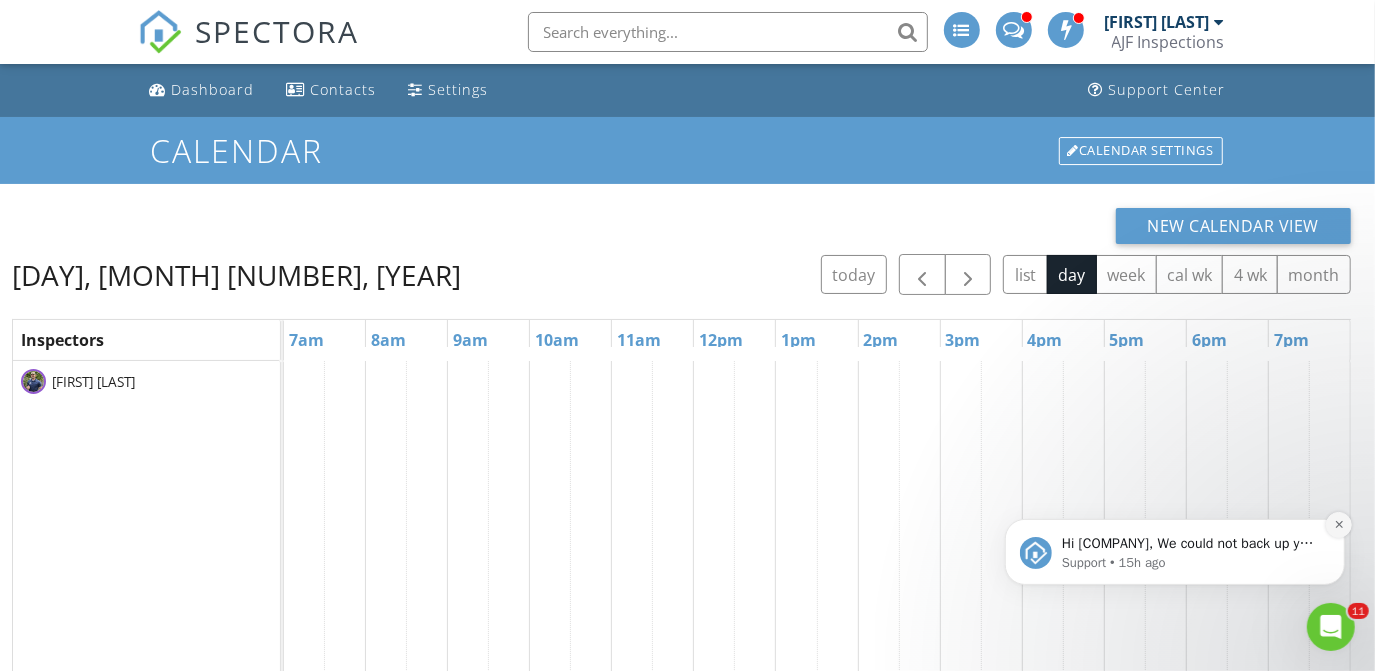 click 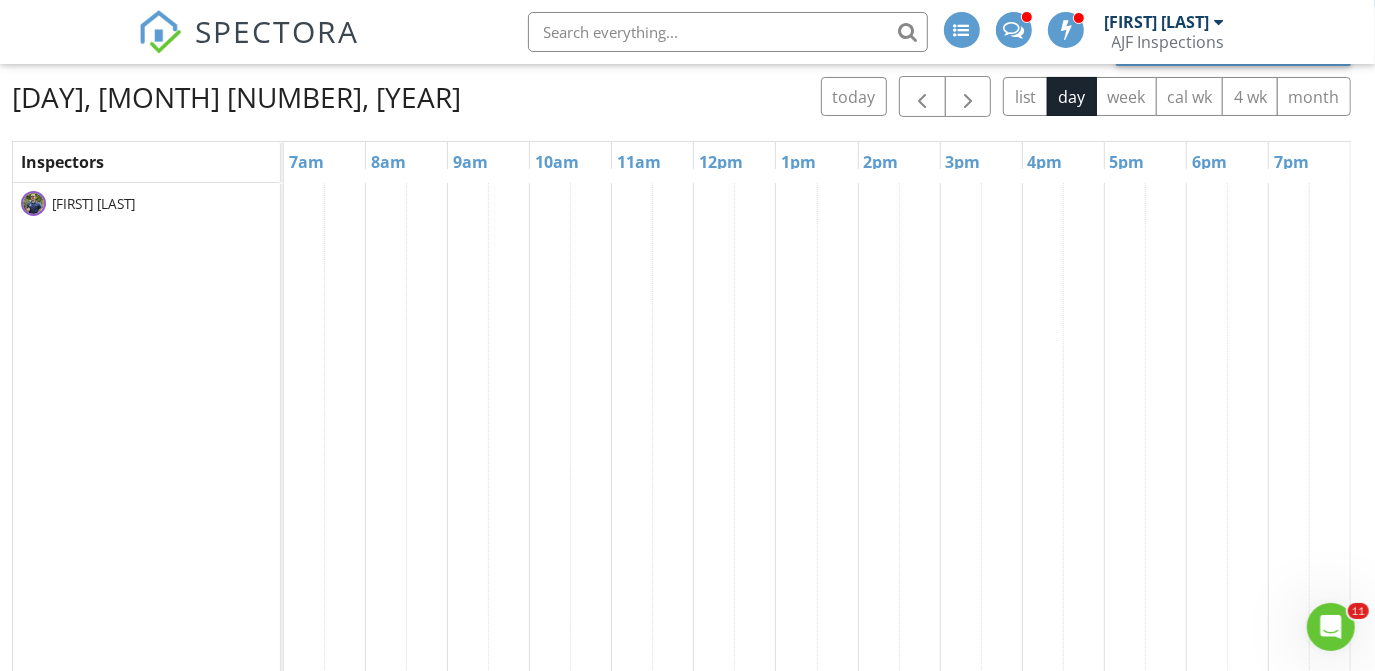 scroll, scrollTop: 0, scrollLeft: 0, axis: both 